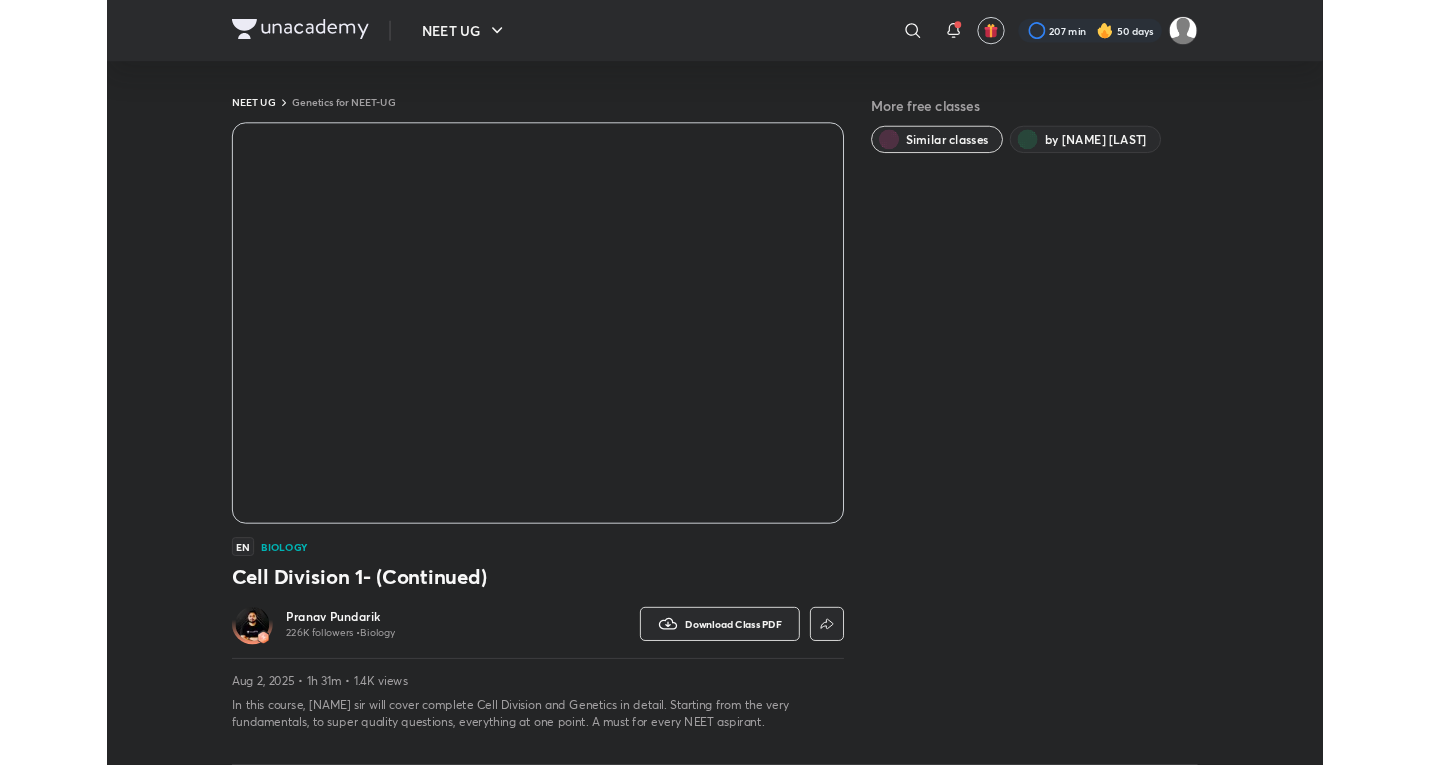 scroll, scrollTop: 644, scrollLeft: 0, axis: vertical 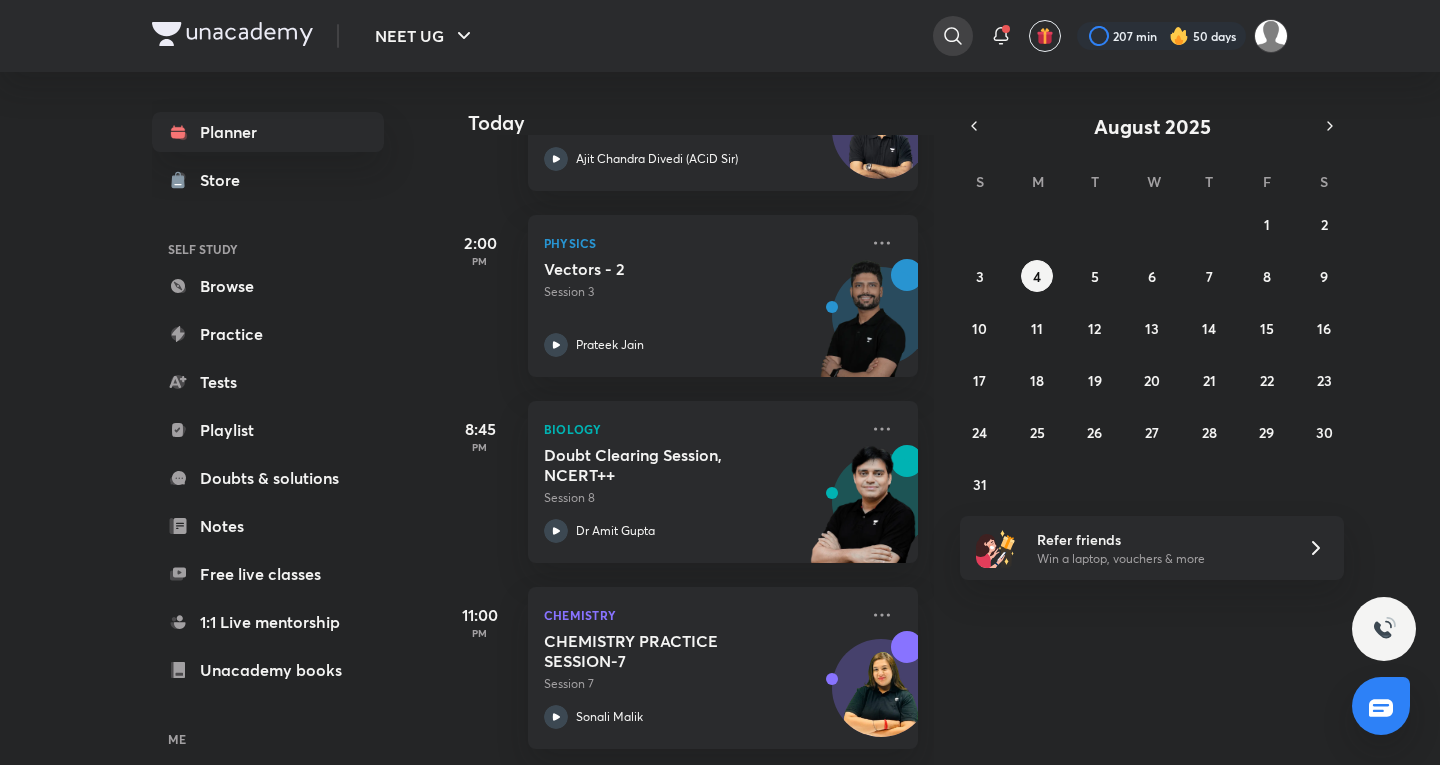 click 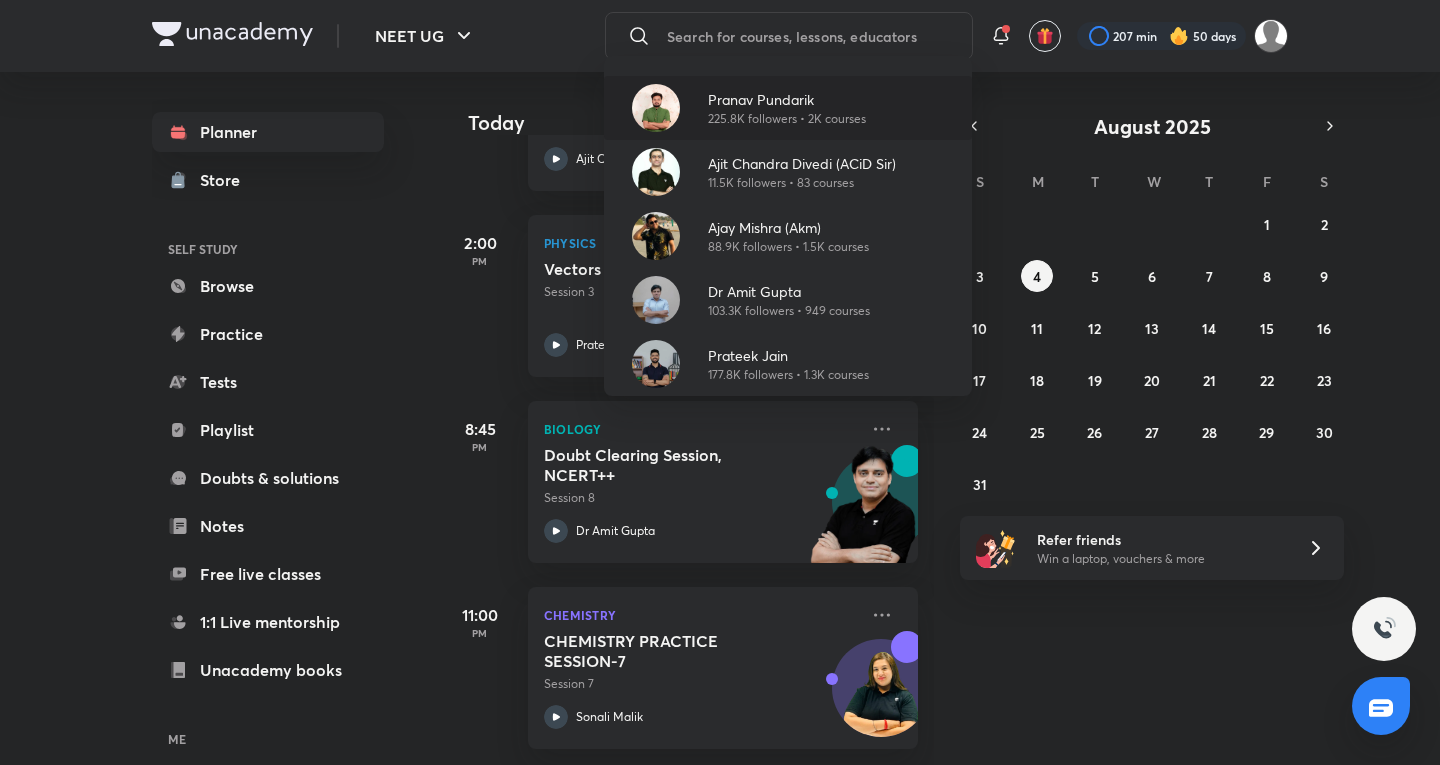 click on "[NAME] [LAST] 225.8K followers • 2K courses" at bounding box center (788, 108) 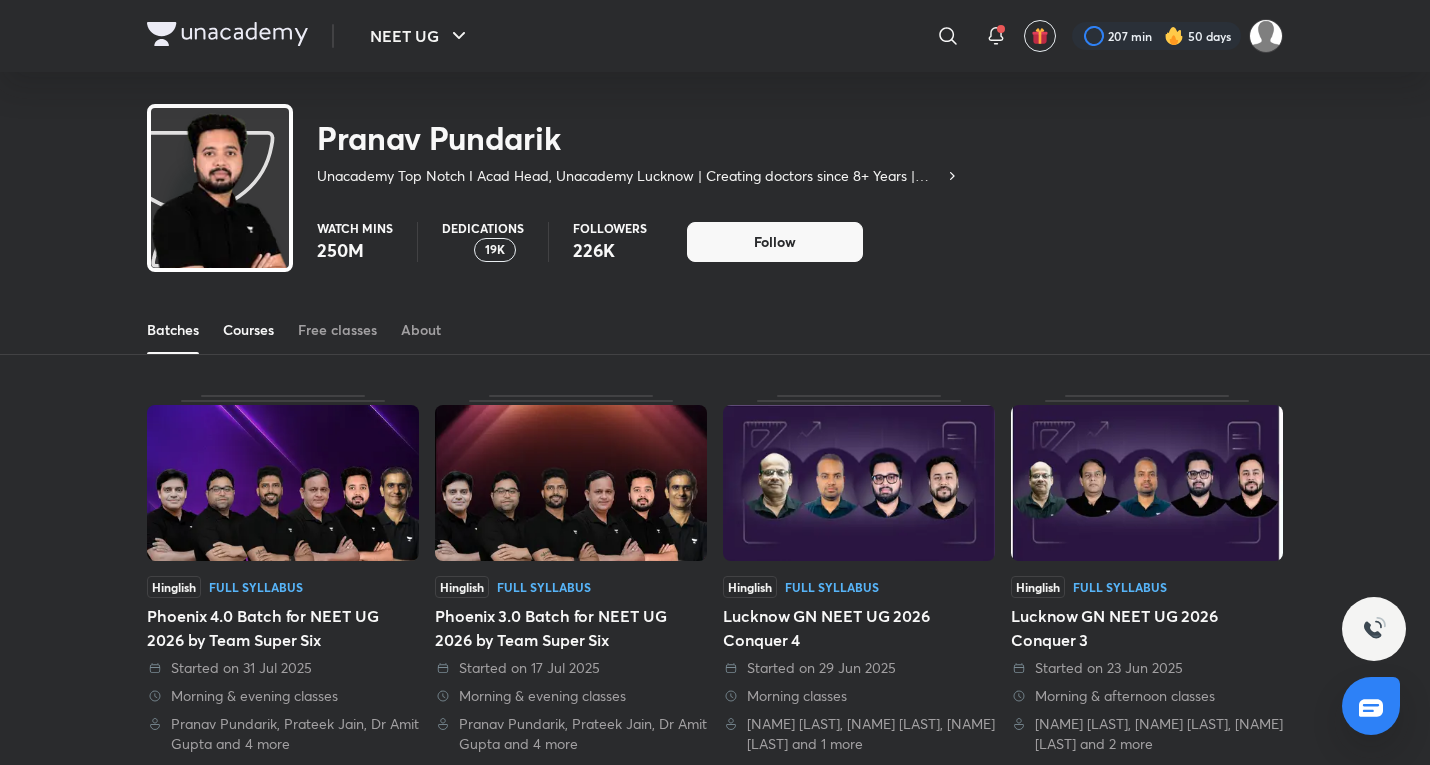 click on "Courses" at bounding box center (248, 330) 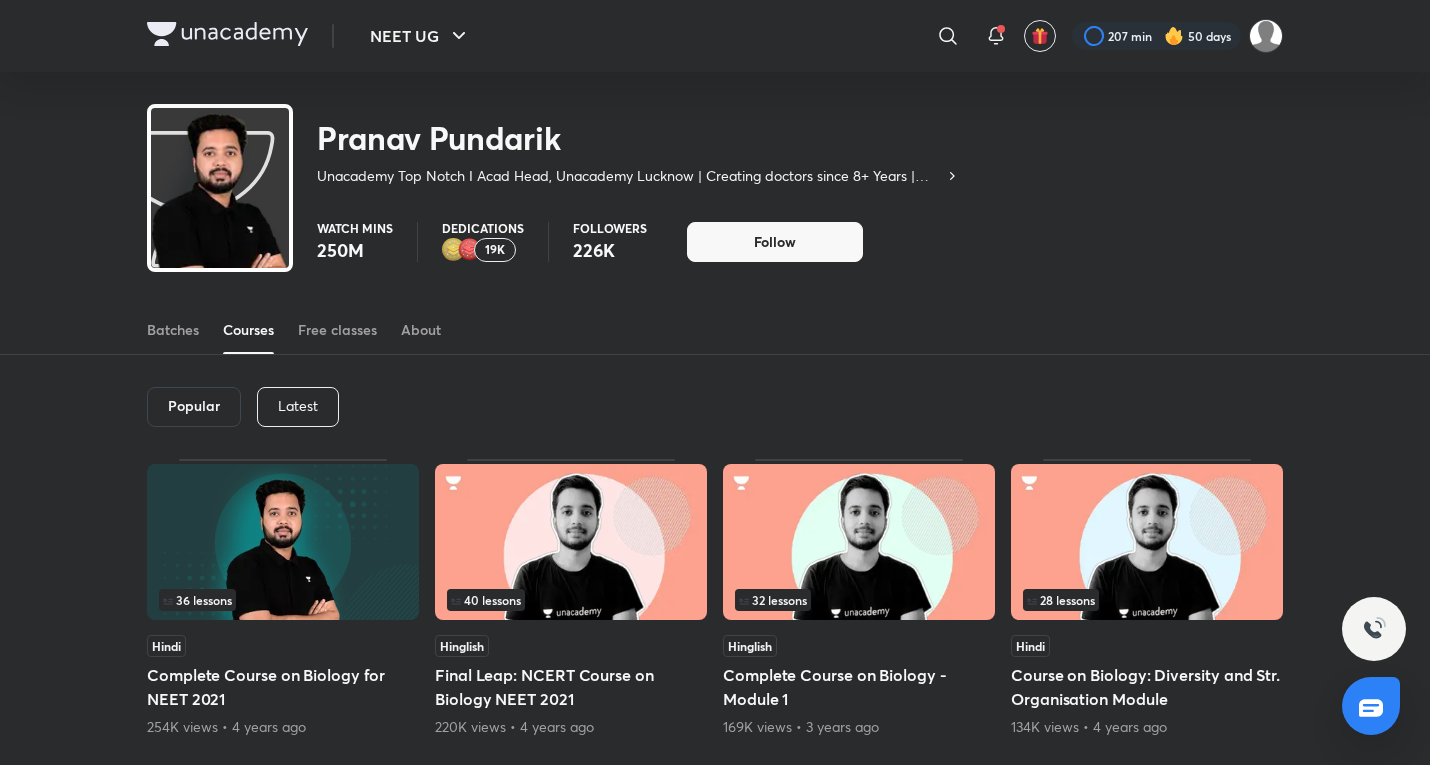 click on "Latest" at bounding box center (298, 406) 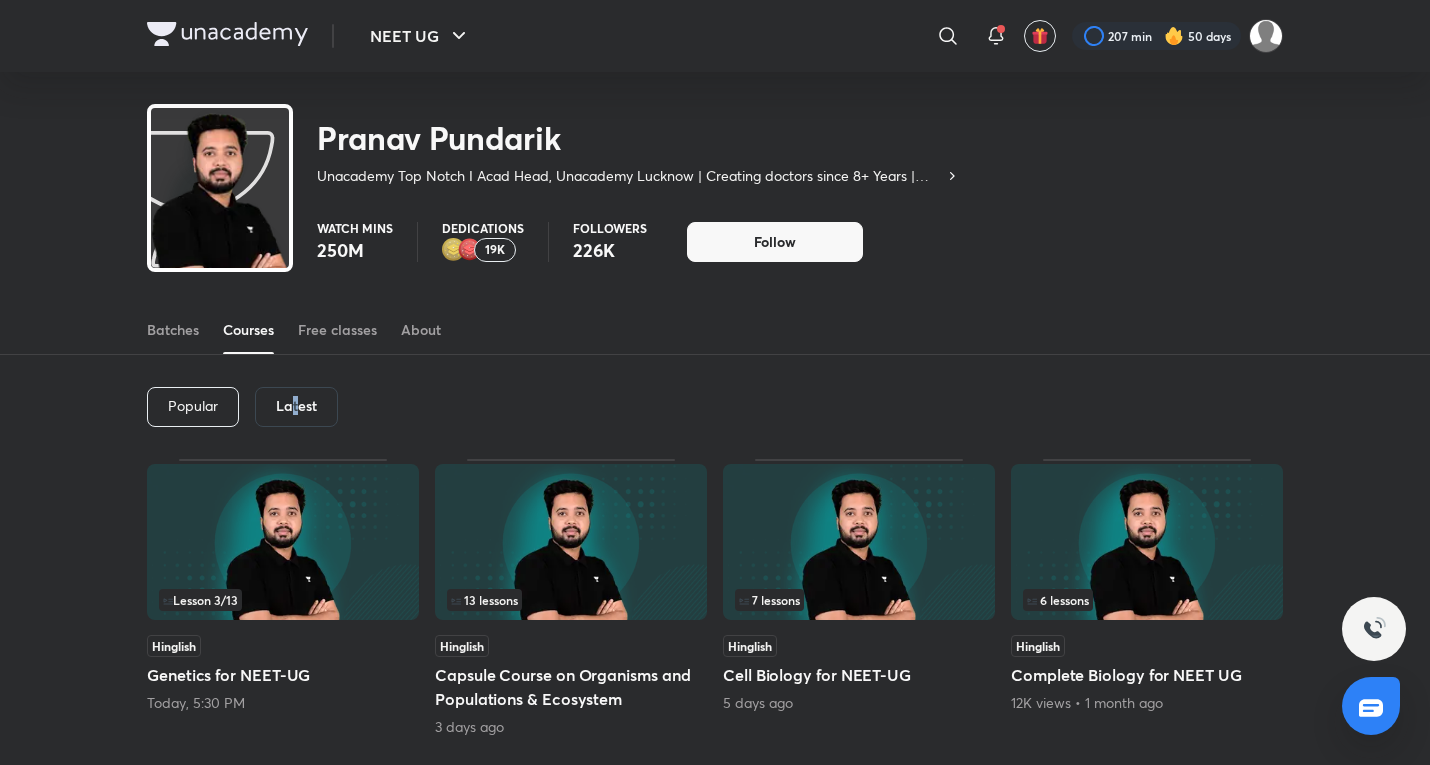 click on "Latest" at bounding box center (296, 407) 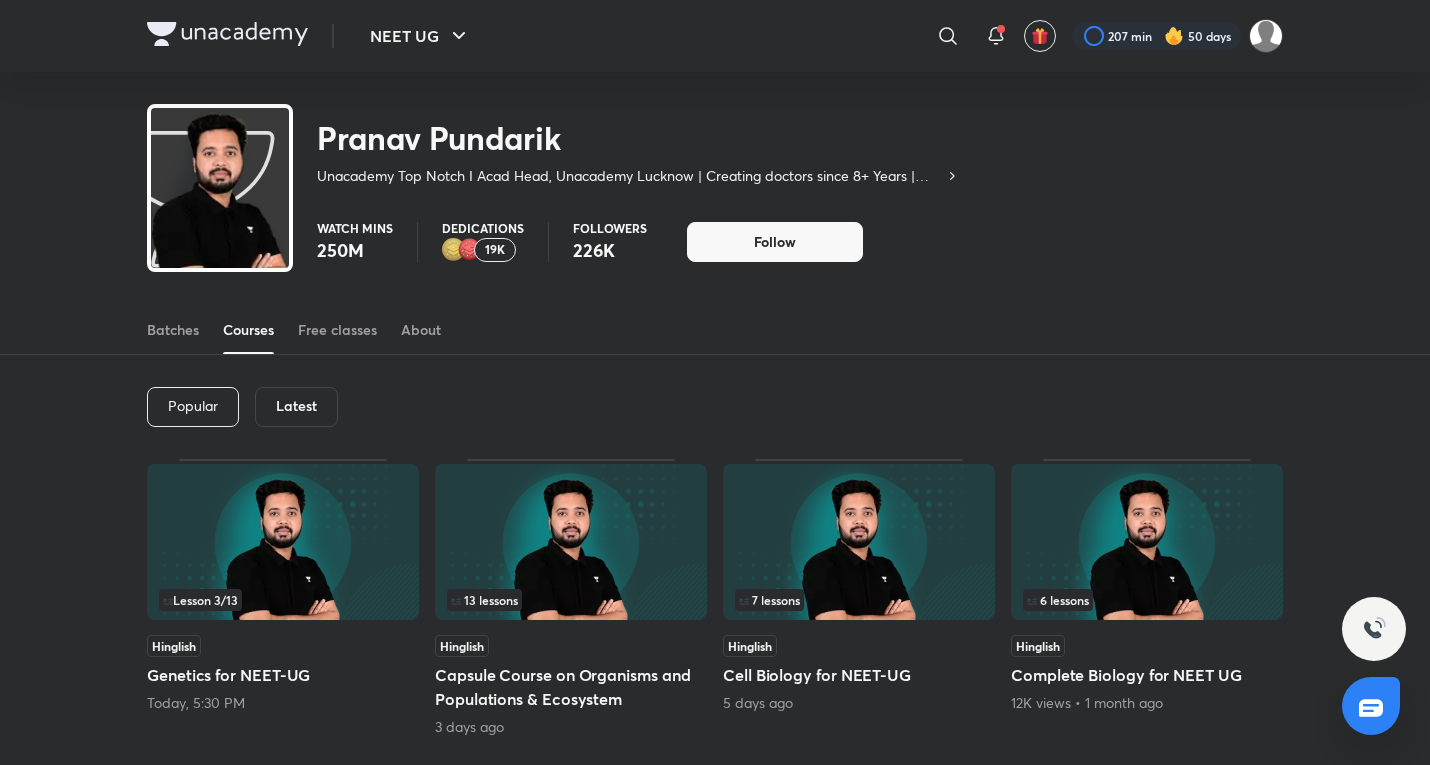 click on "Lesson 3 / 13" at bounding box center [283, 600] 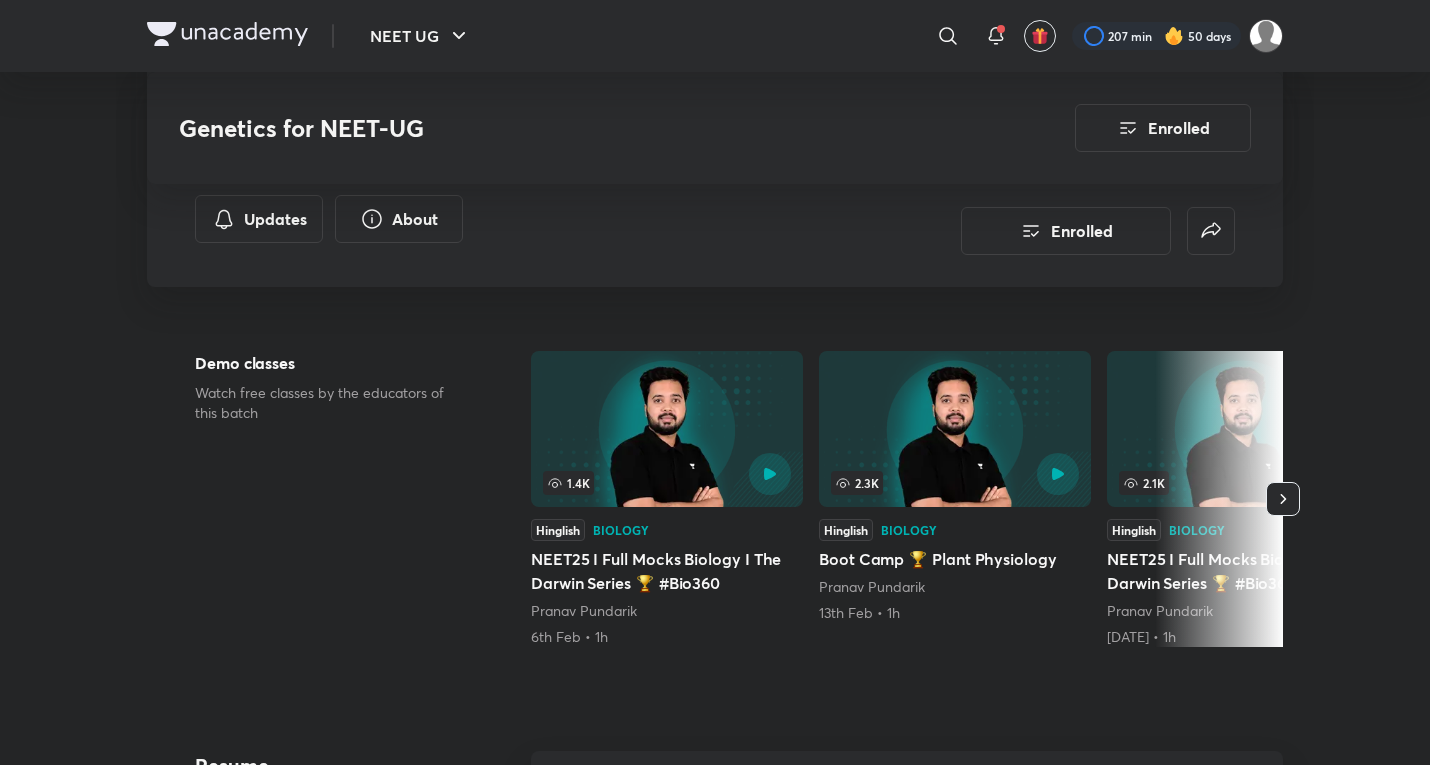 scroll, scrollTop: 1333, scrollLeft: 0, axis: vertical 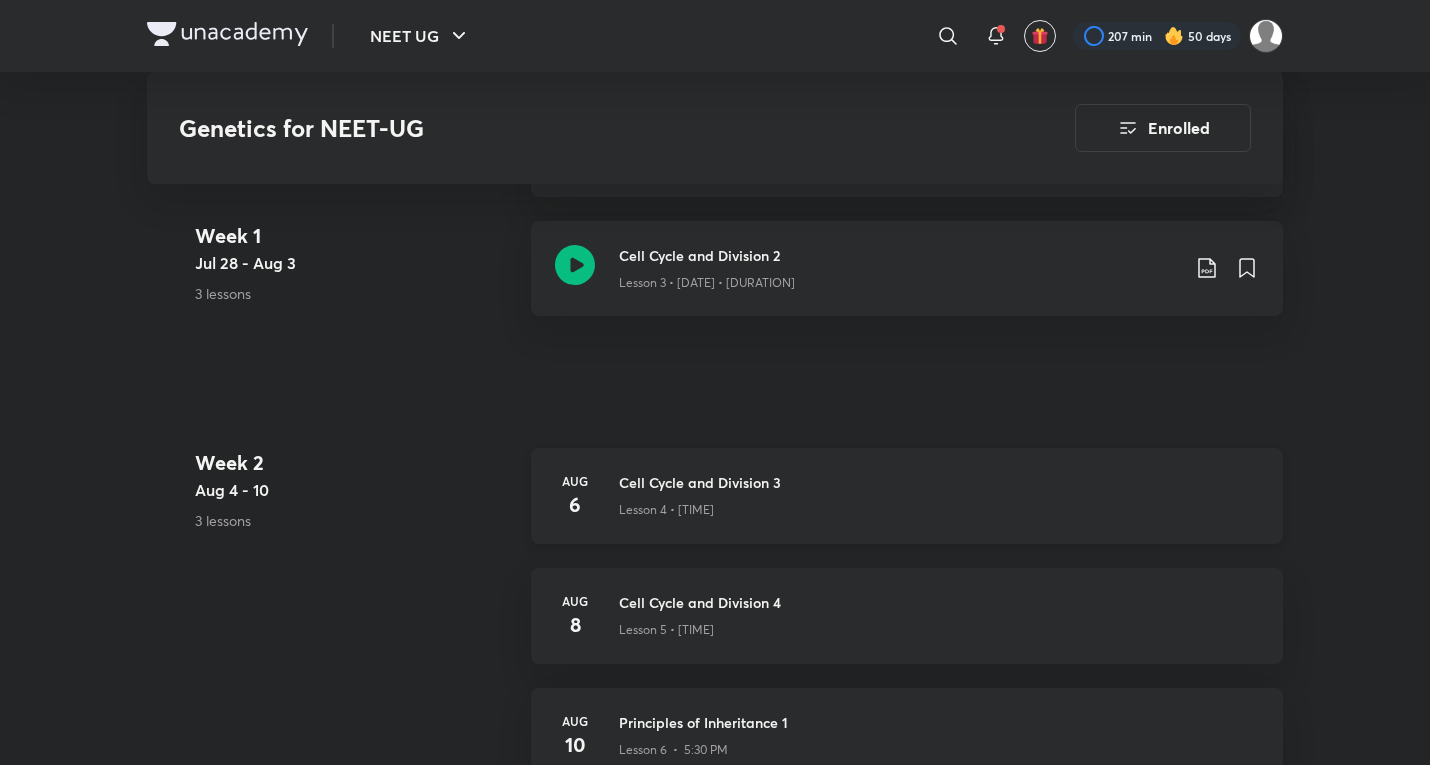 click on "Cell Cycle and Division 3" at bounding box center (939, 482) 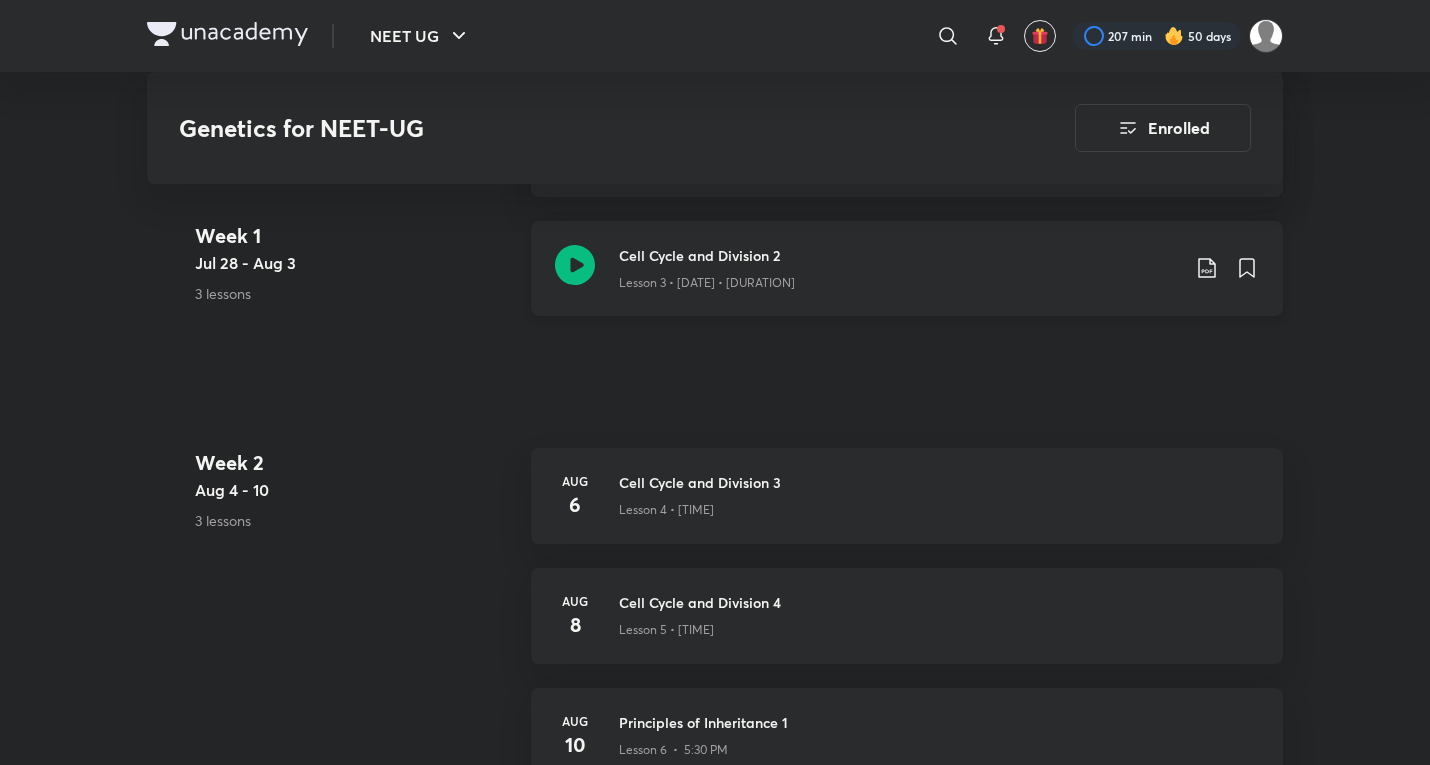 click on "Lesson 3 • [DATE] • [DURATION]" at bounding box center (707, 283) 